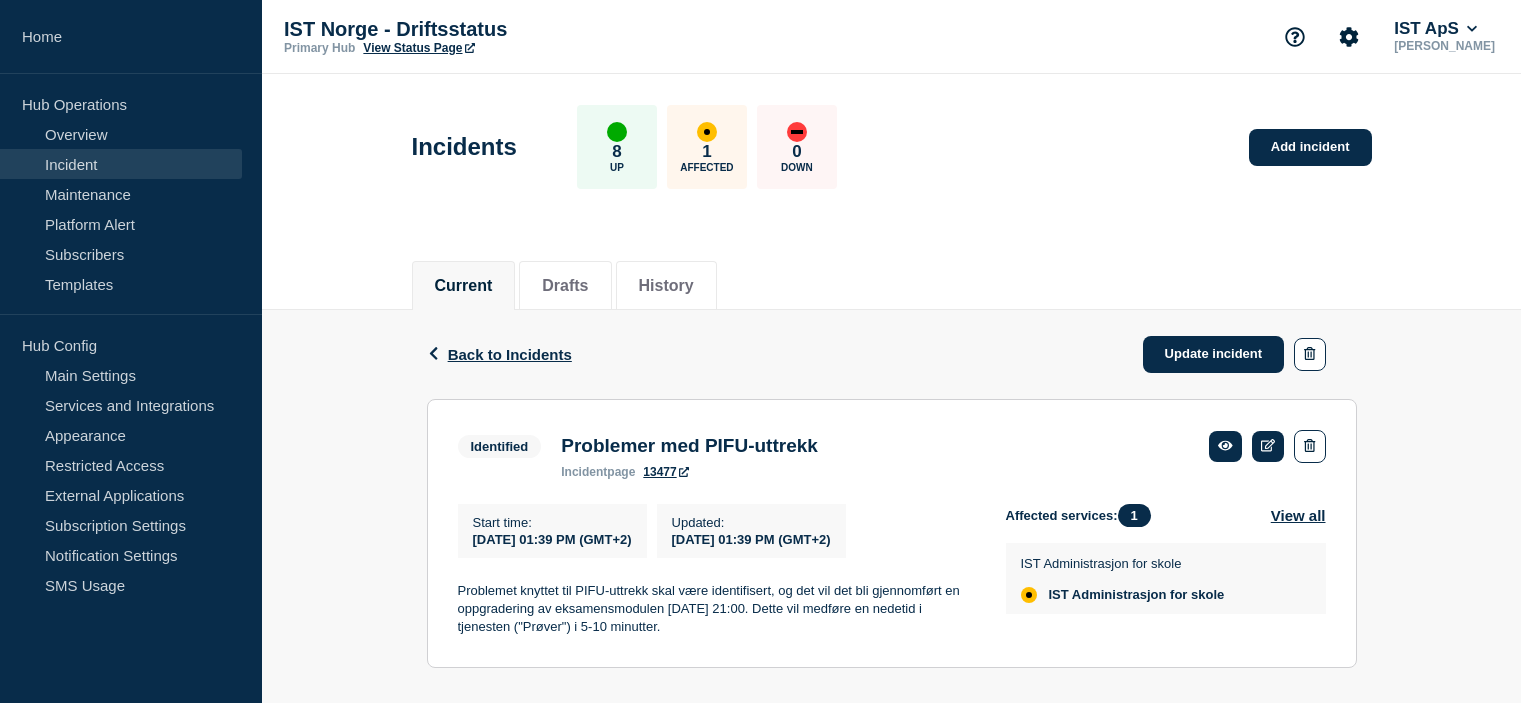 scroll, scrollTop: 0, scrollLeft: 0, axis: both 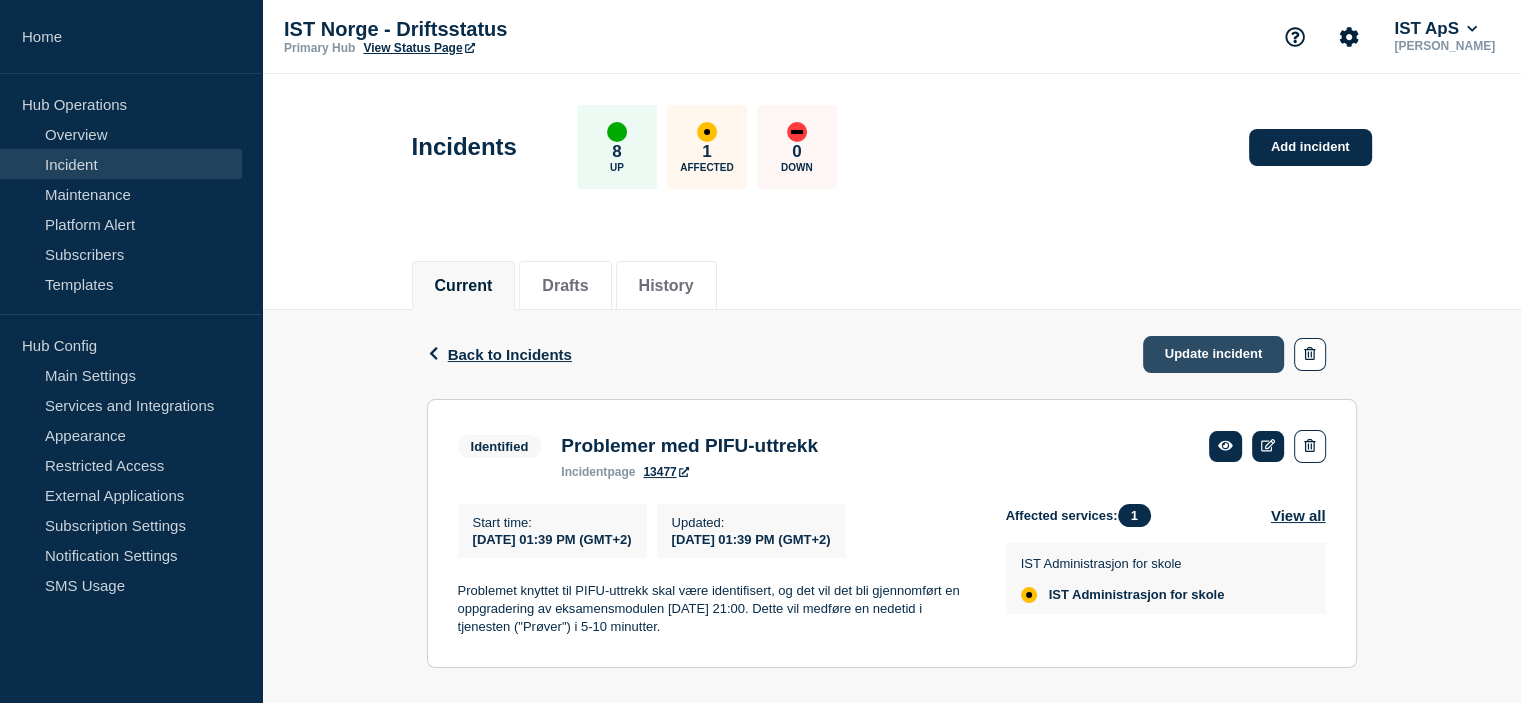 click on "Update incident" 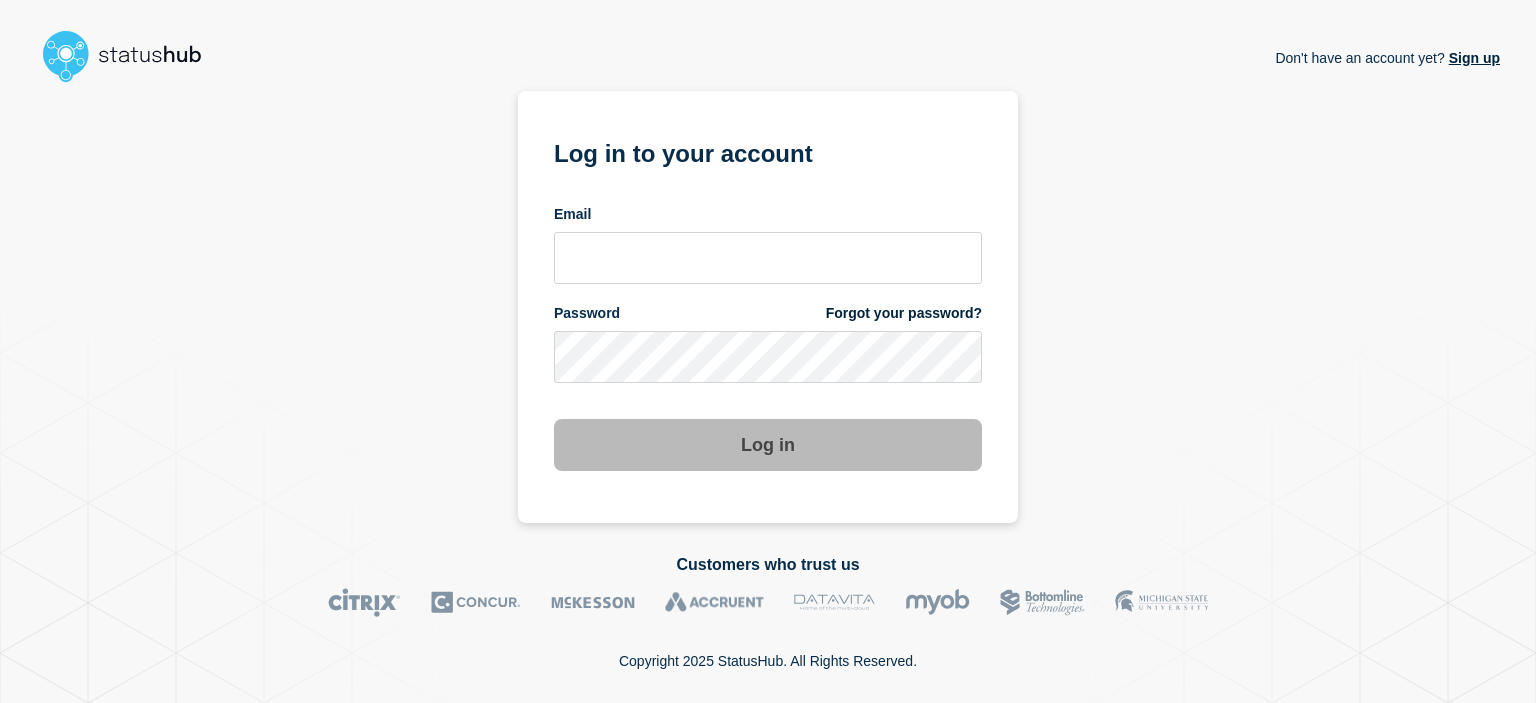 scroll, scrollTop: 0, scrollLeft: 0, axis: both 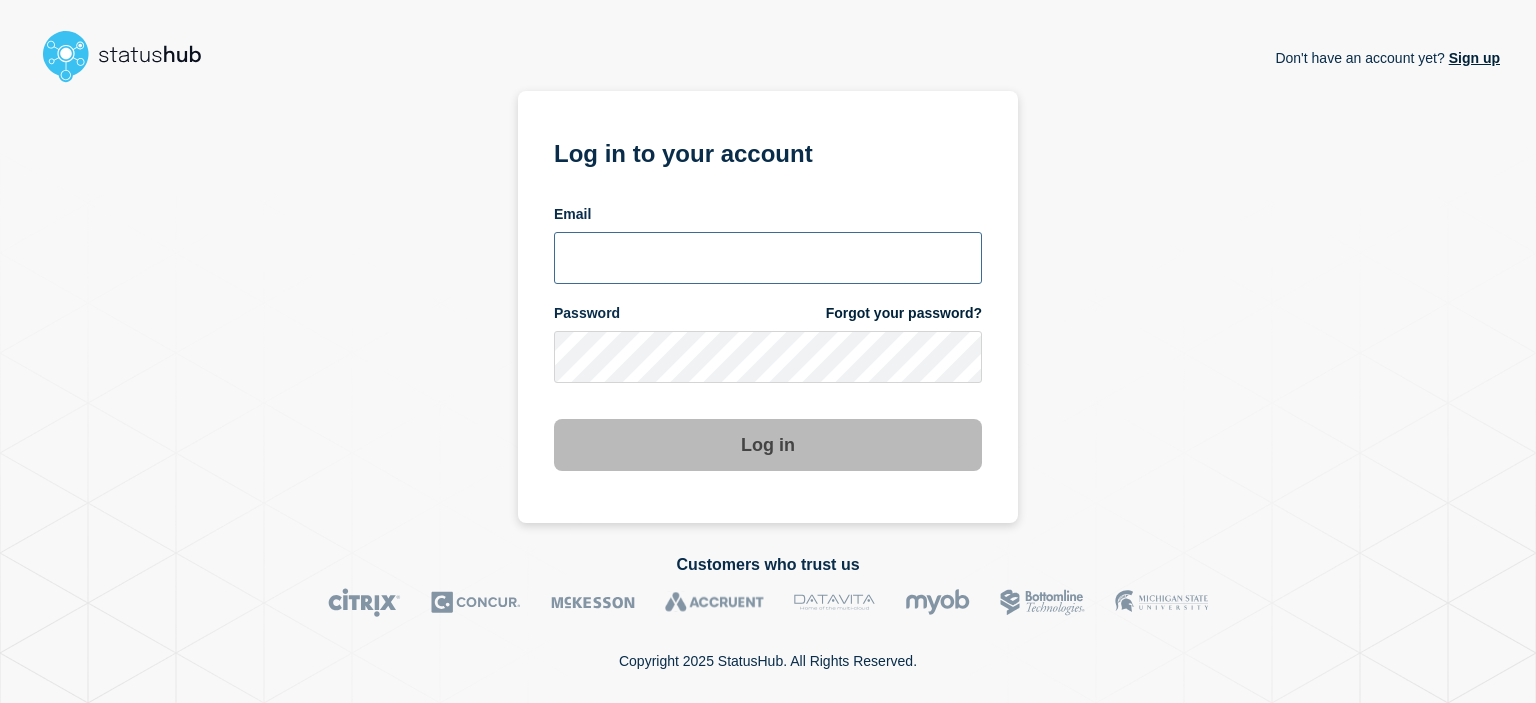 type on "camilla.almvik@ist.com" 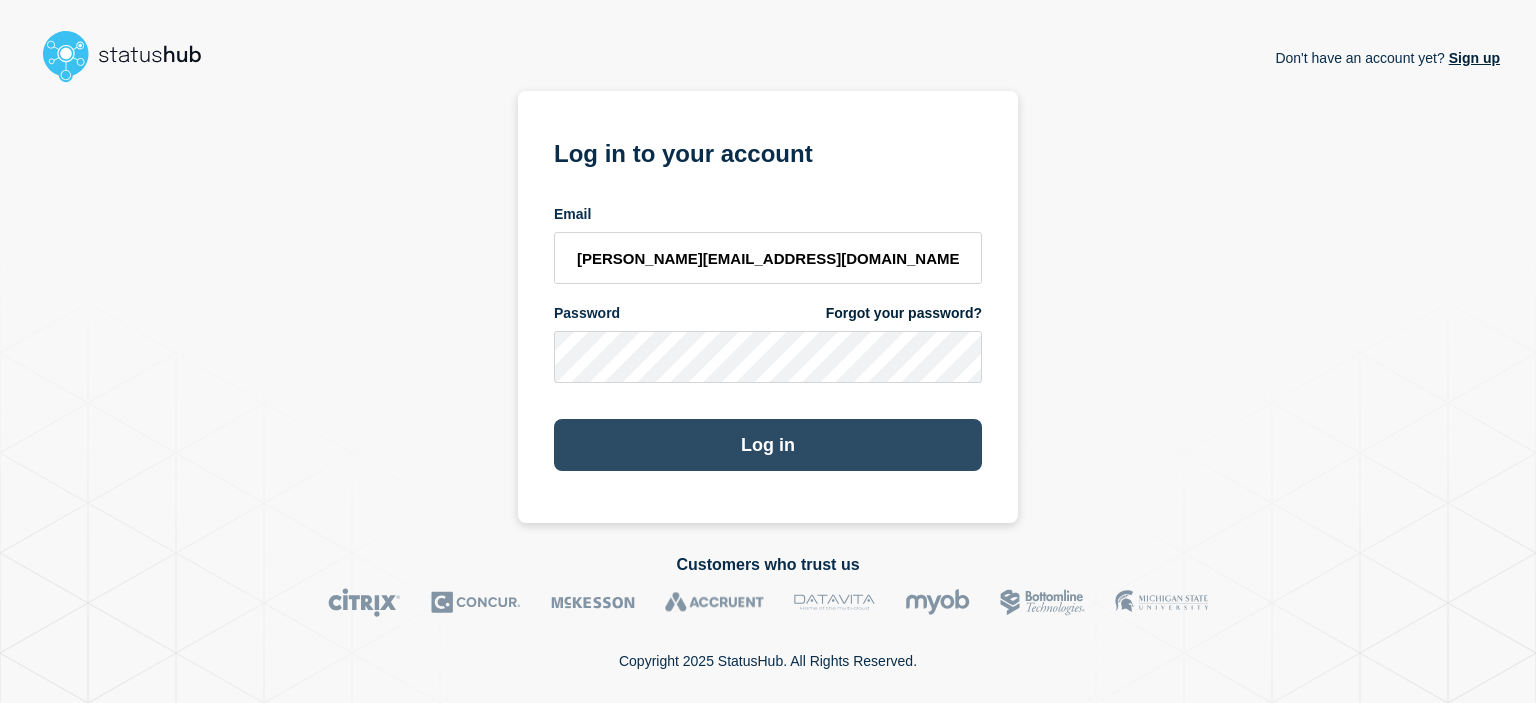 click on "Log in" at bounding box center [768, 445] 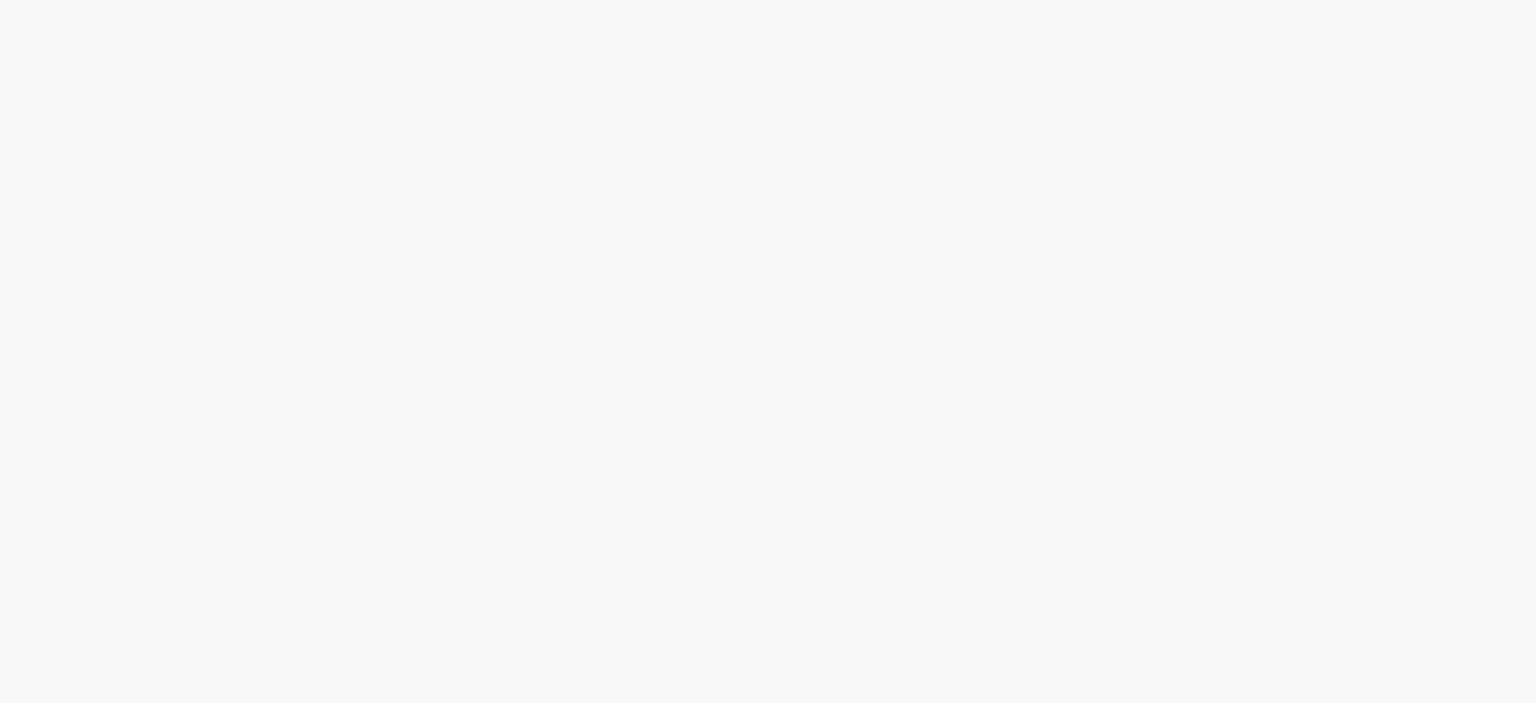 scroll, scrollTop: 0, scrollLeft: 0, axis: both 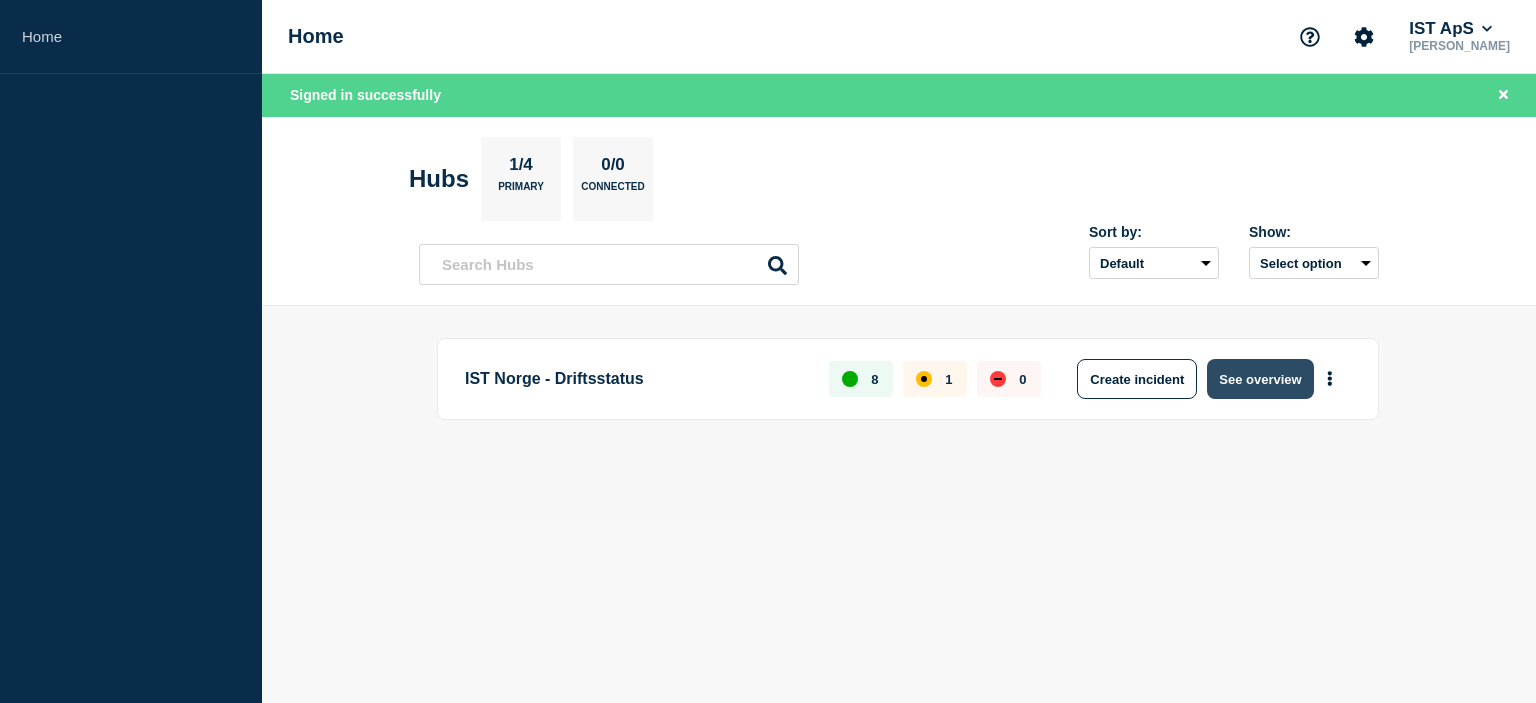 click on "See overview" at bounding box center [1260, 379] 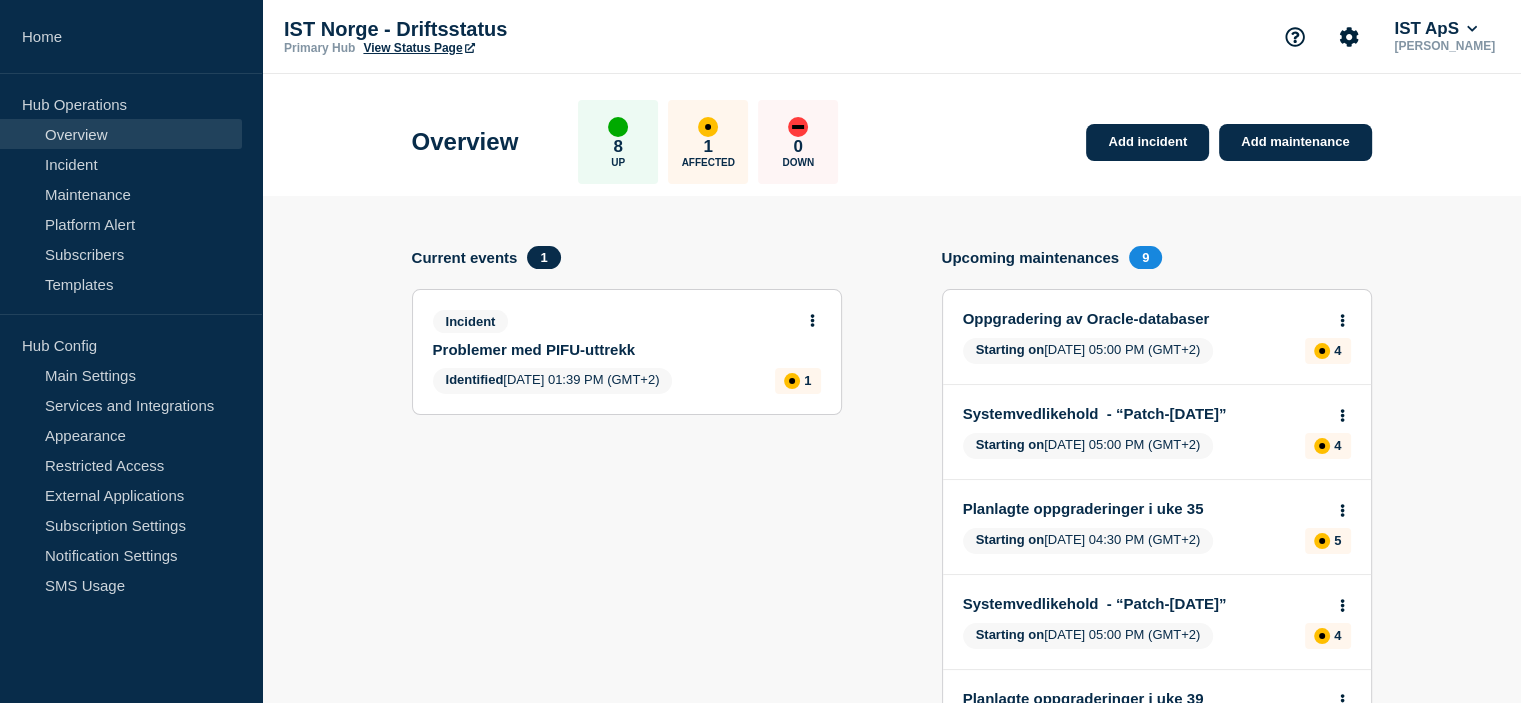 click on "Incident Problemer med PIFU-uttrekk" at bounding box center [618, 334] 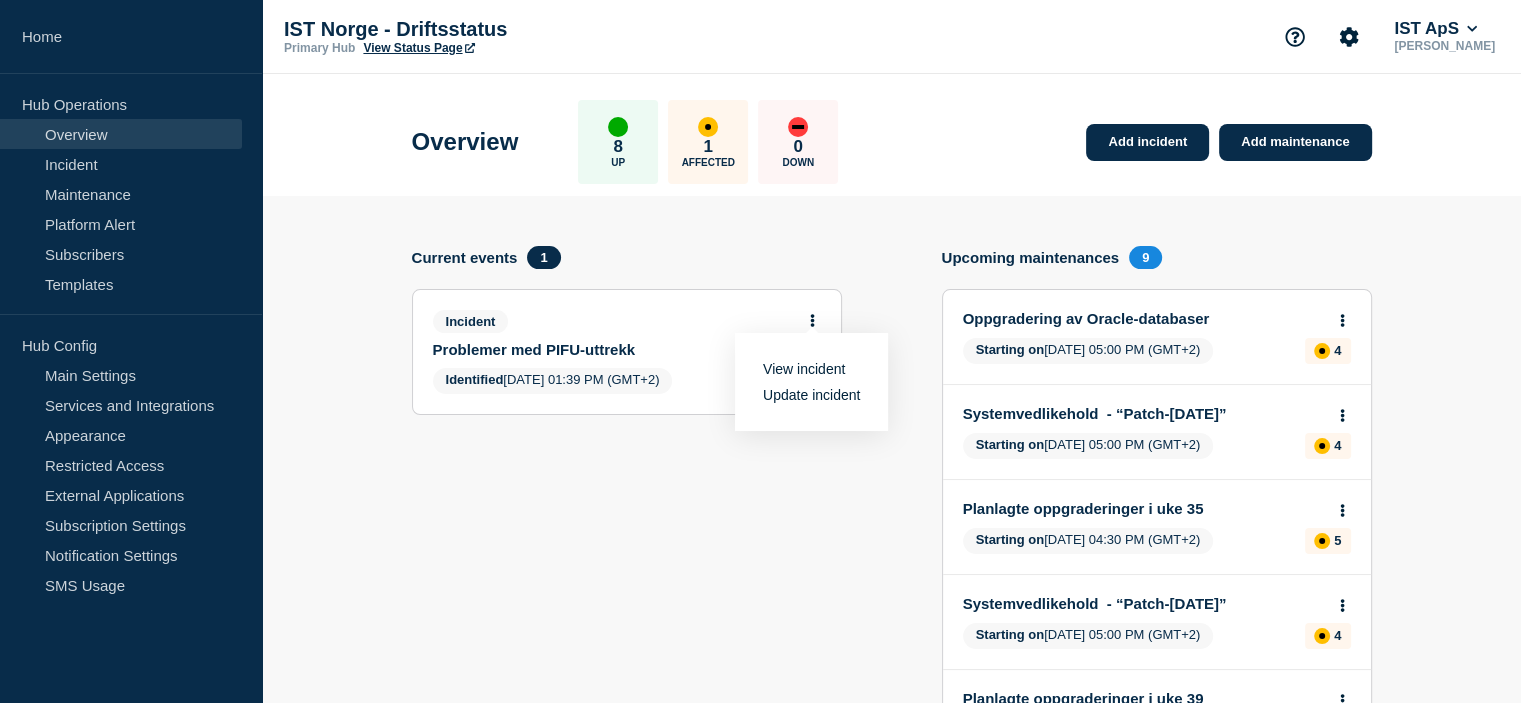 click on "View incident" at bounding box center (804, 369) 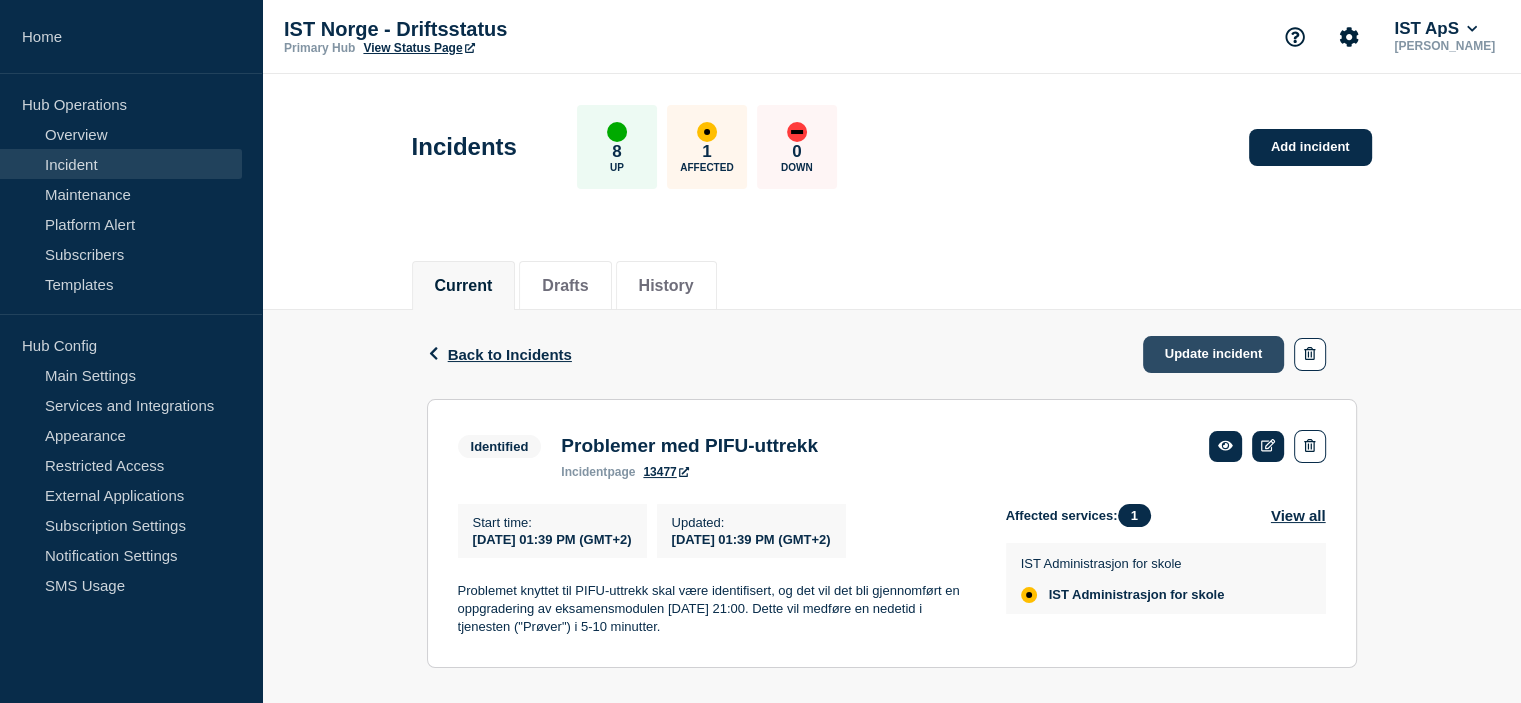 click on "Update incident" 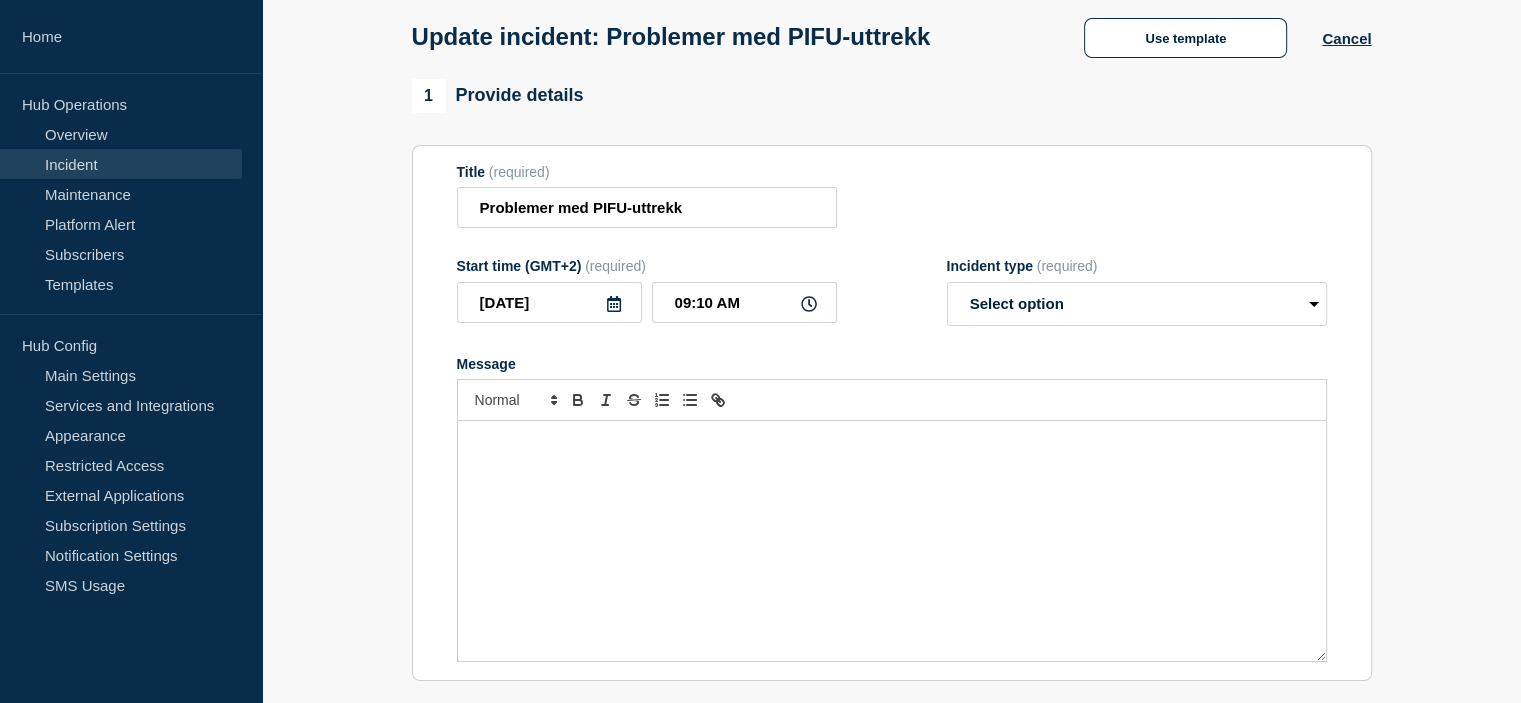 scroll, scrollTop: 133, scrollLeft: 0, axis: vertical 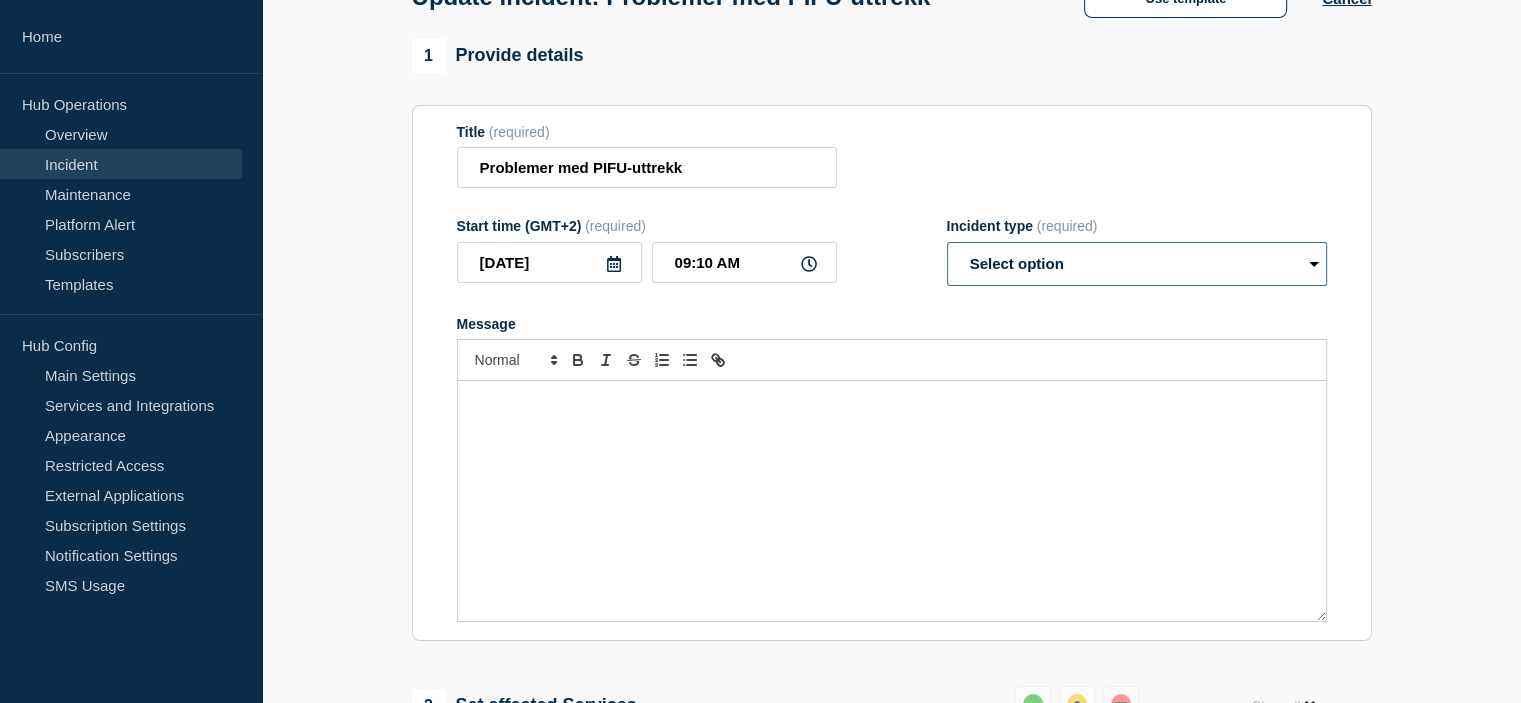 click on "Select option Investigating Identified Monitoring Resolved" at bounding box center [1137, 264] 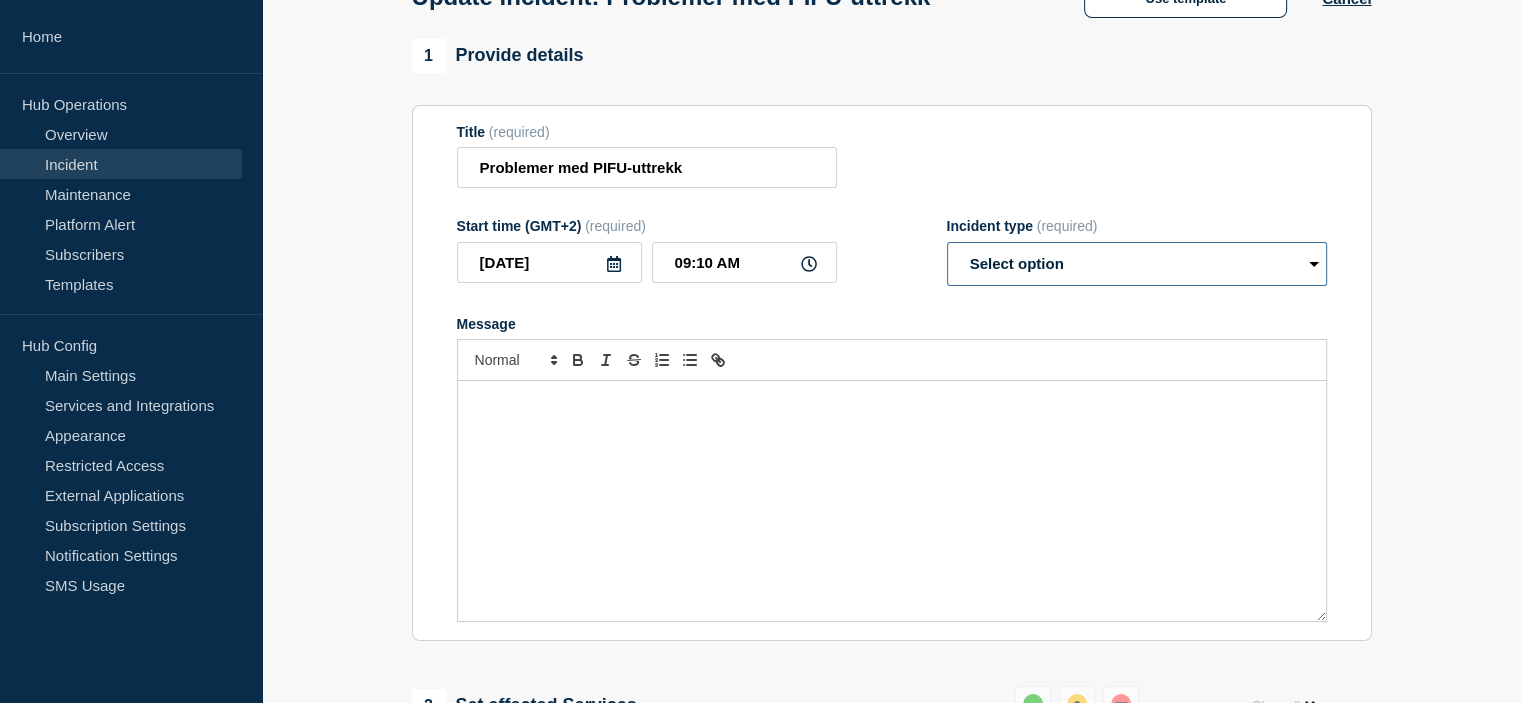 select on "investigating" 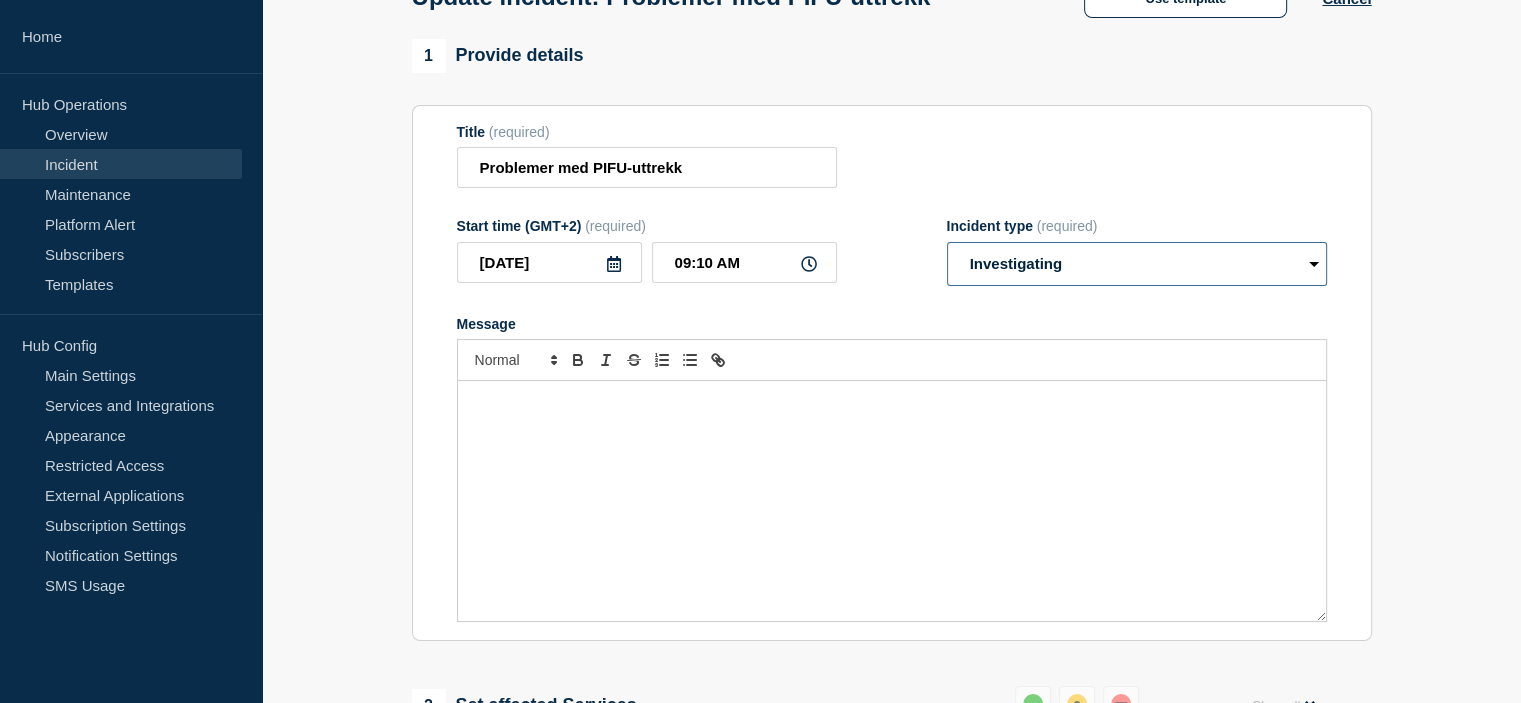 click on "Select option Investigating Identified Monitoring Resolved" at bounding box center (1137, 264) 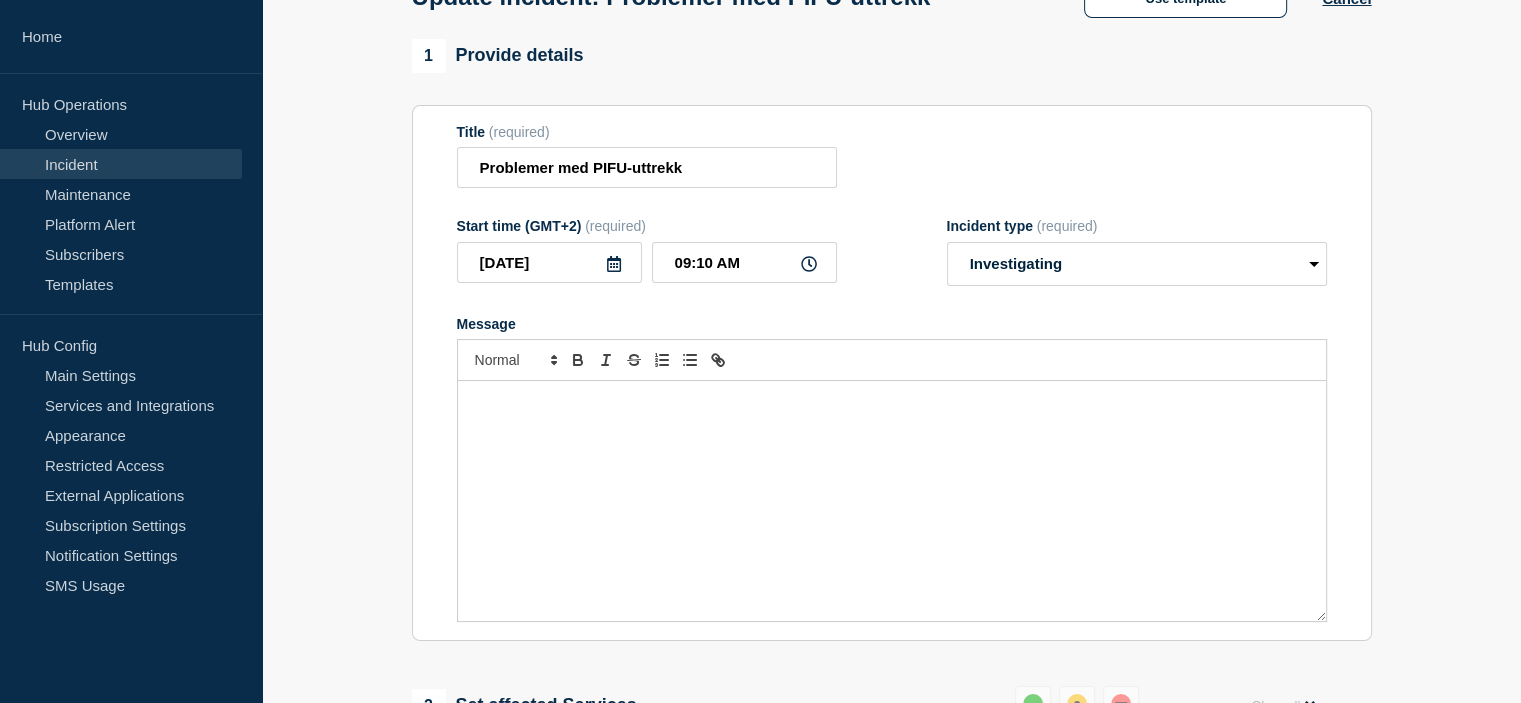 click at bounding box center [892, 501] 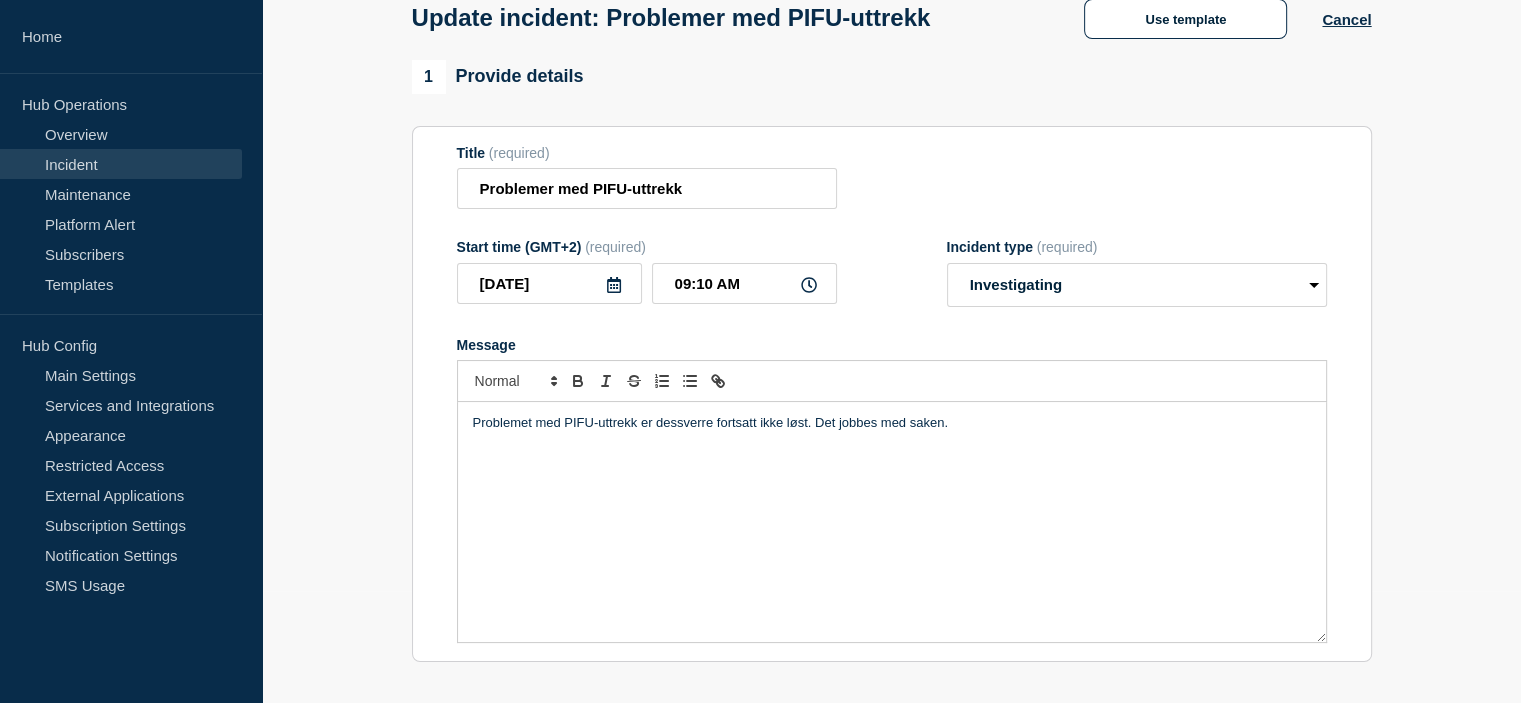 scroll, scrollTop: 100, scrollLeft: 0, axis: vertical 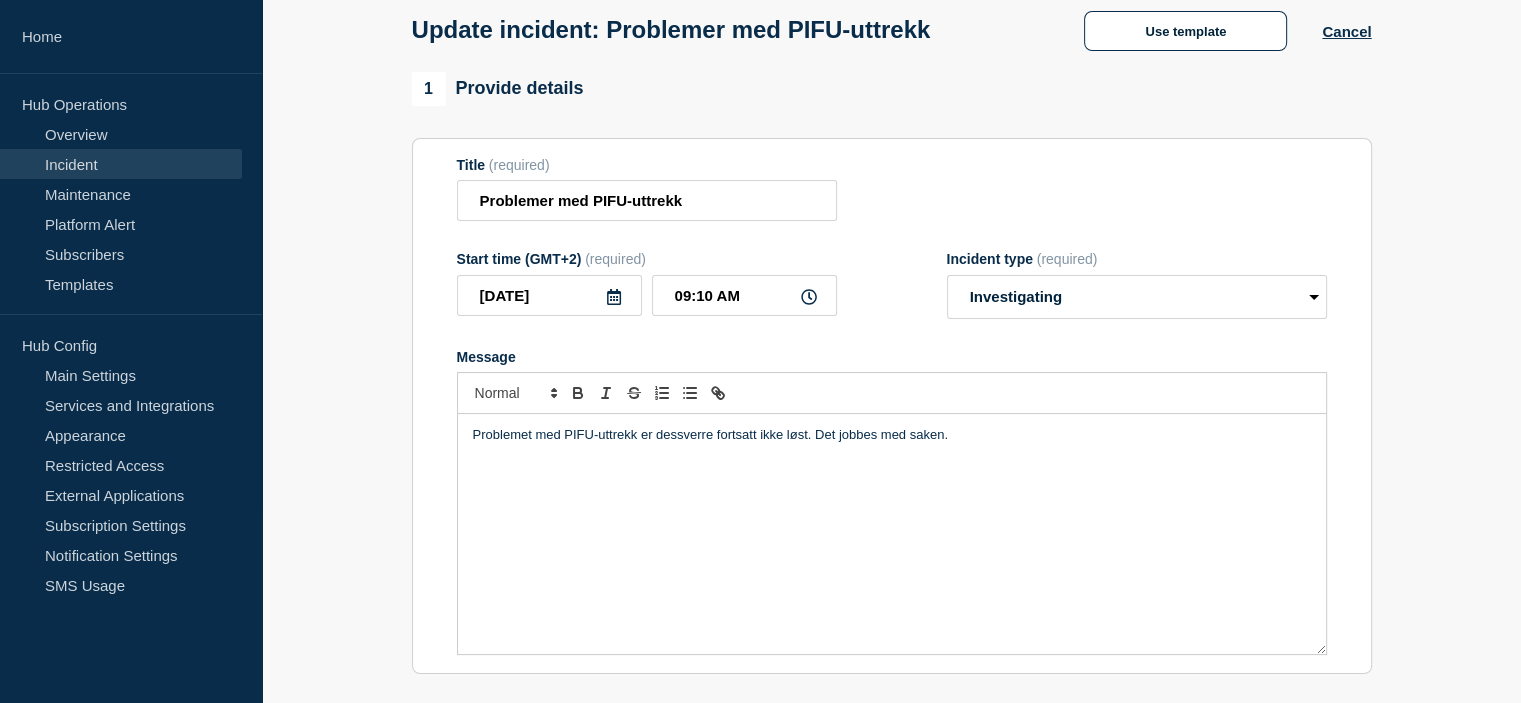 click on "Problemet med PIFU-uttrekk er dessverre fortsatt ikke løst. Det jobbes med saken." at bounding box center (892, 534) 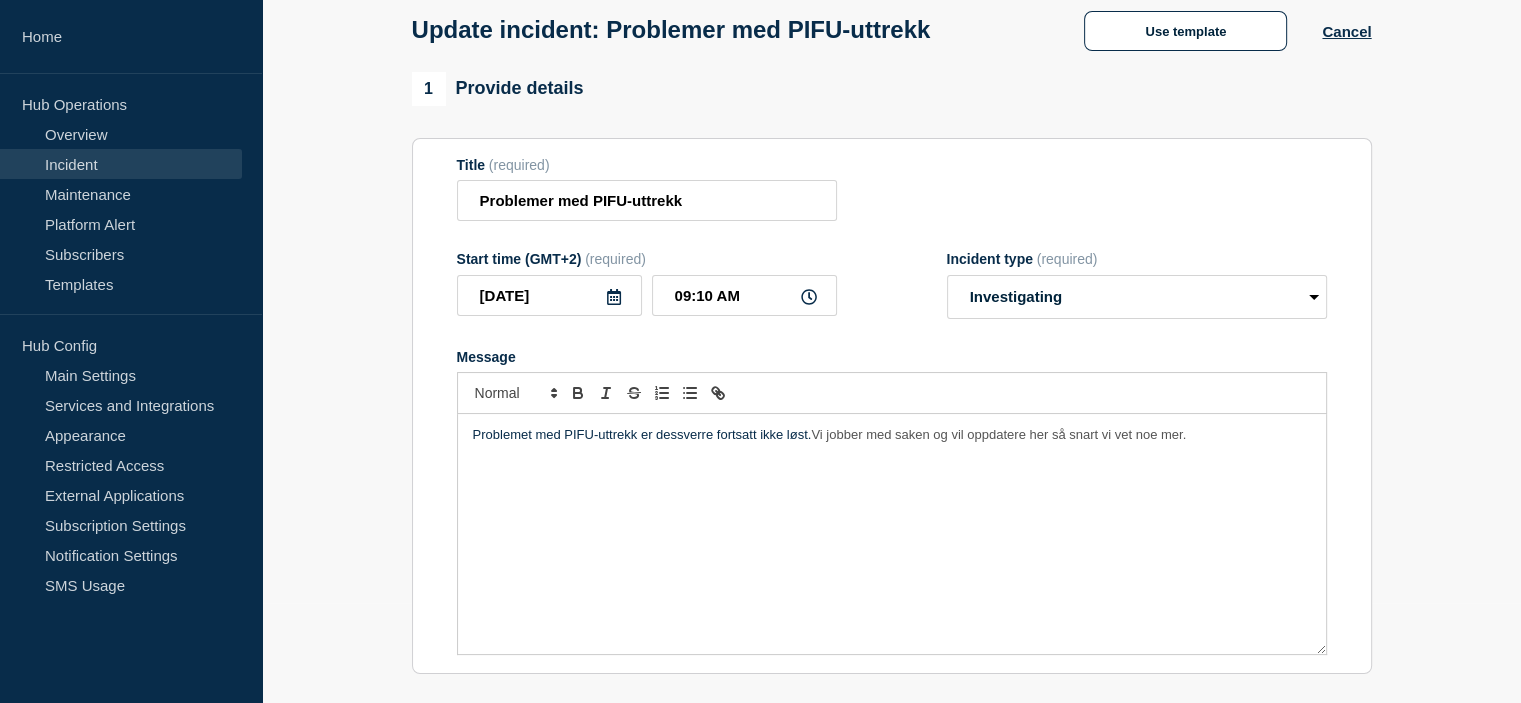 click on "Problemet med PIFU-uttrekk er dessverre fortsatt ikke løst.  Vi jobber med saken og vil oppdatere her så snart vi vet noe mer." at bounding box center [892, 435] 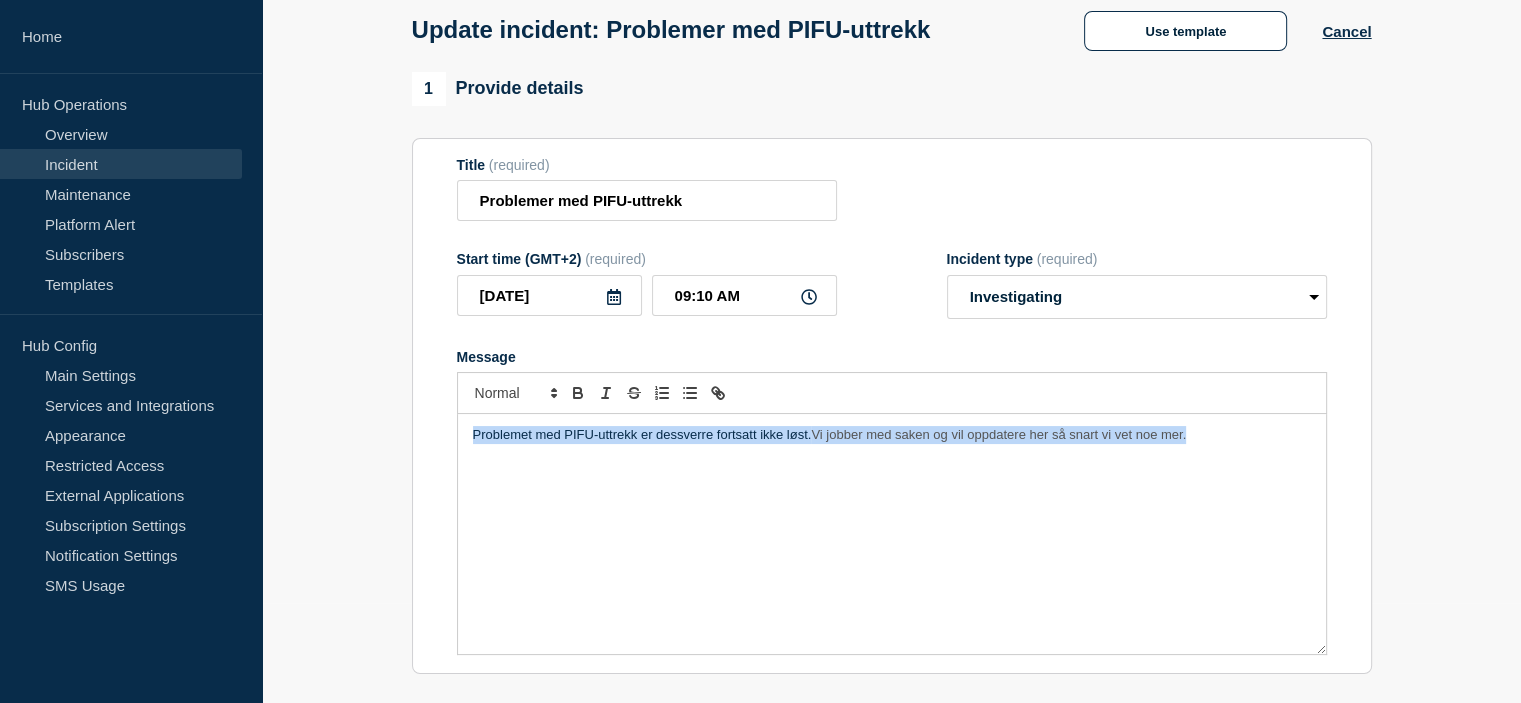 copy on "Problemet med PIFU-uttrekk er dessverre fortsatt ikke løst.  Vi jobber med saken og vil oppdatere her så snart vi vet noe mer." 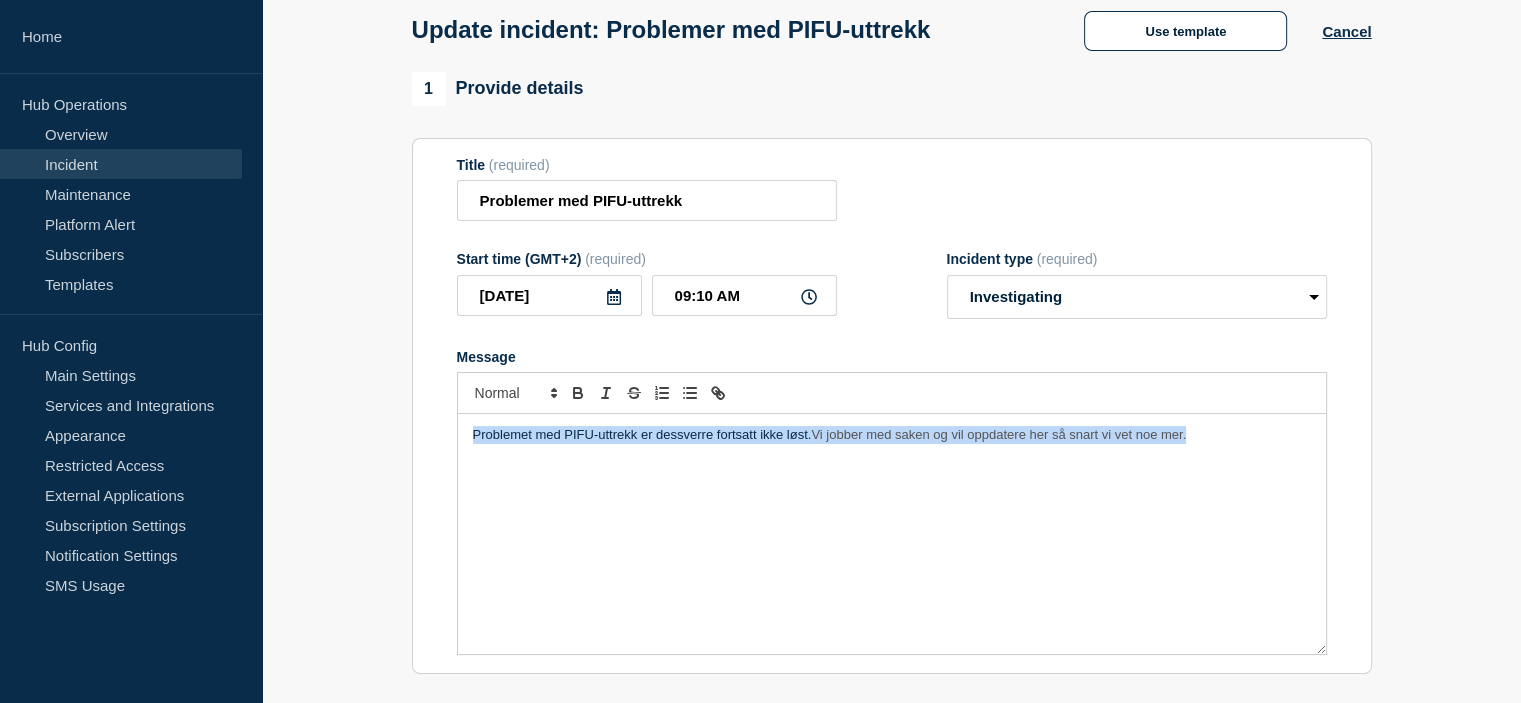 click on "Problemet med PIFU-uttrekk er dessverre fortsatt ikke løst.  Vi jobber med saken og vil oppdatere her så snart vi vet noe mer." at bounding box center [892, 534] 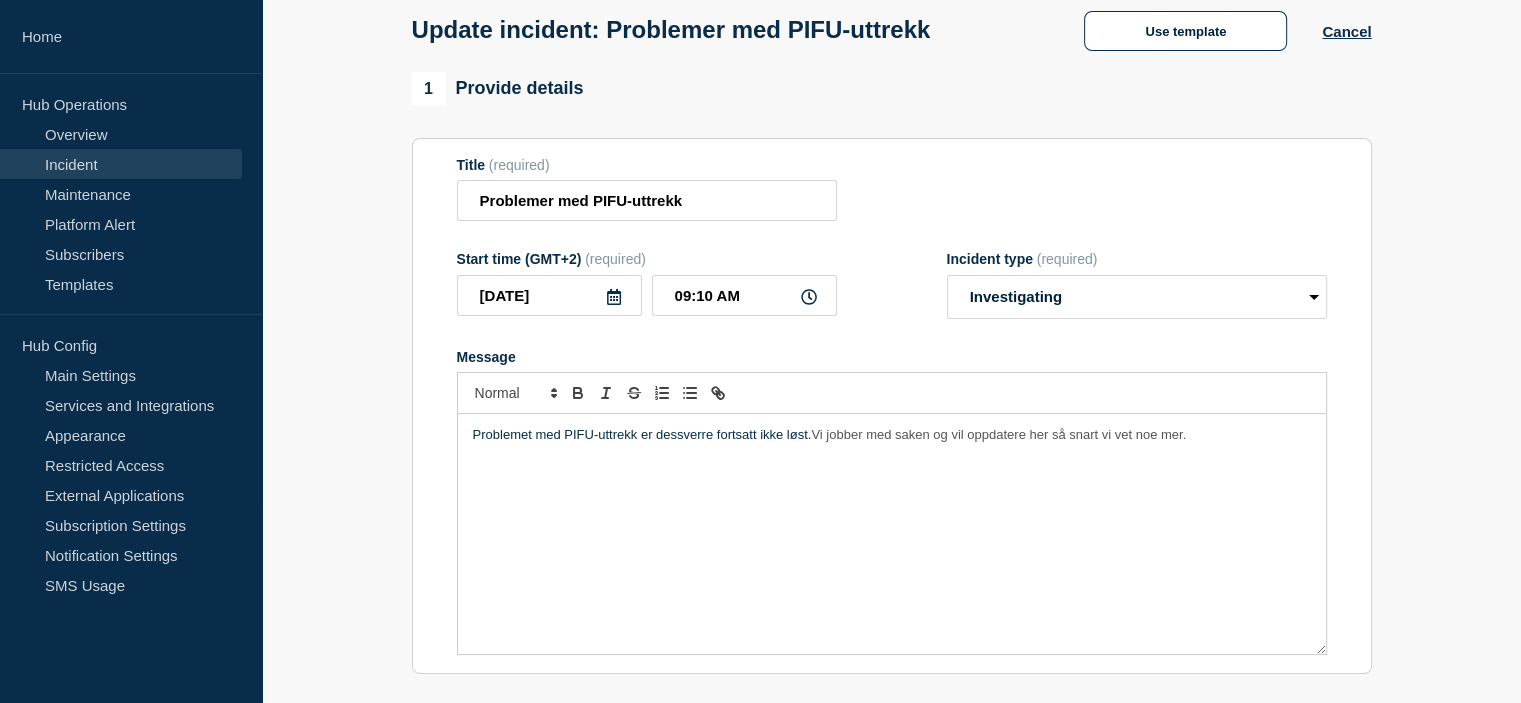 click on "Vi jobber med saken og vil oppdatere her så snart vi vet noe mer." at bounding box center [998, 434] 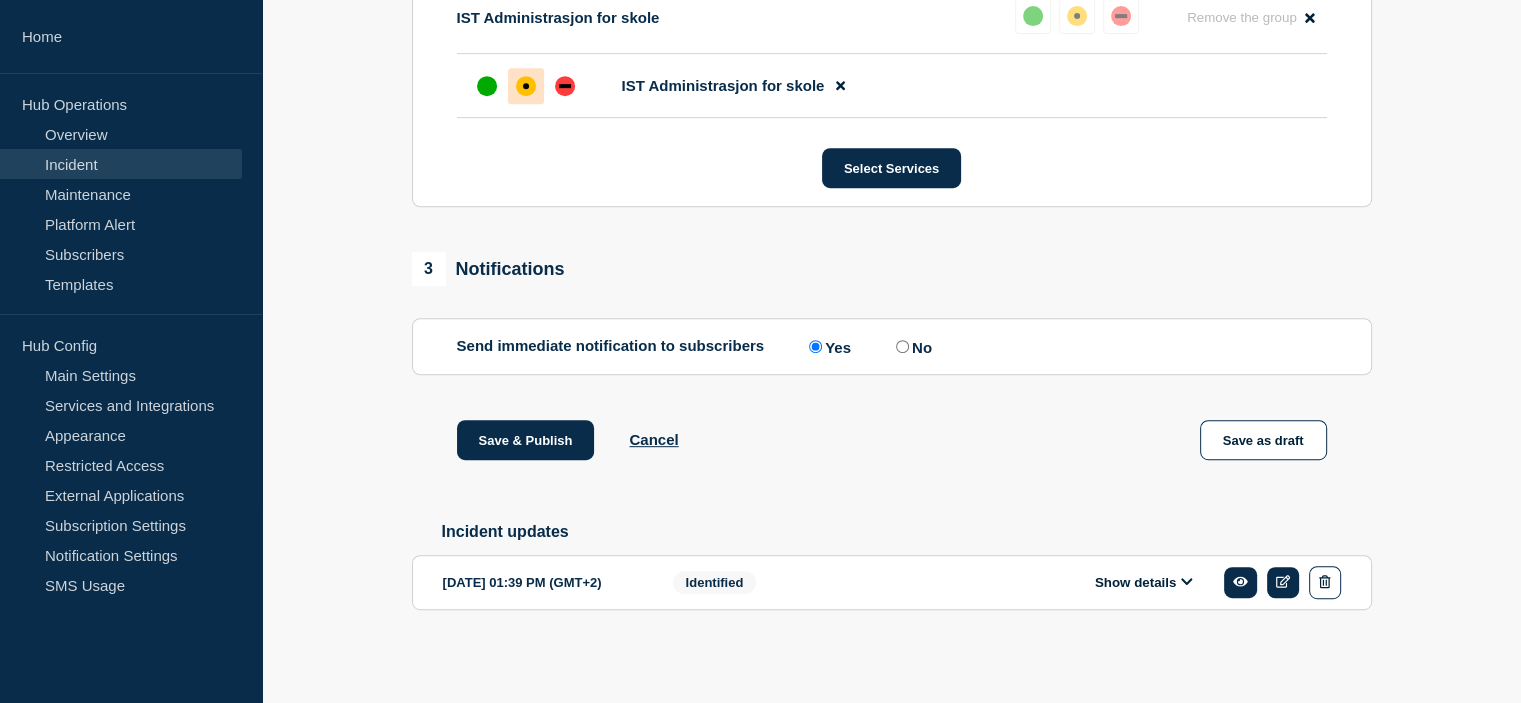 scroll, scrollTop: 928, scrollLeft: 0, axis: vertical 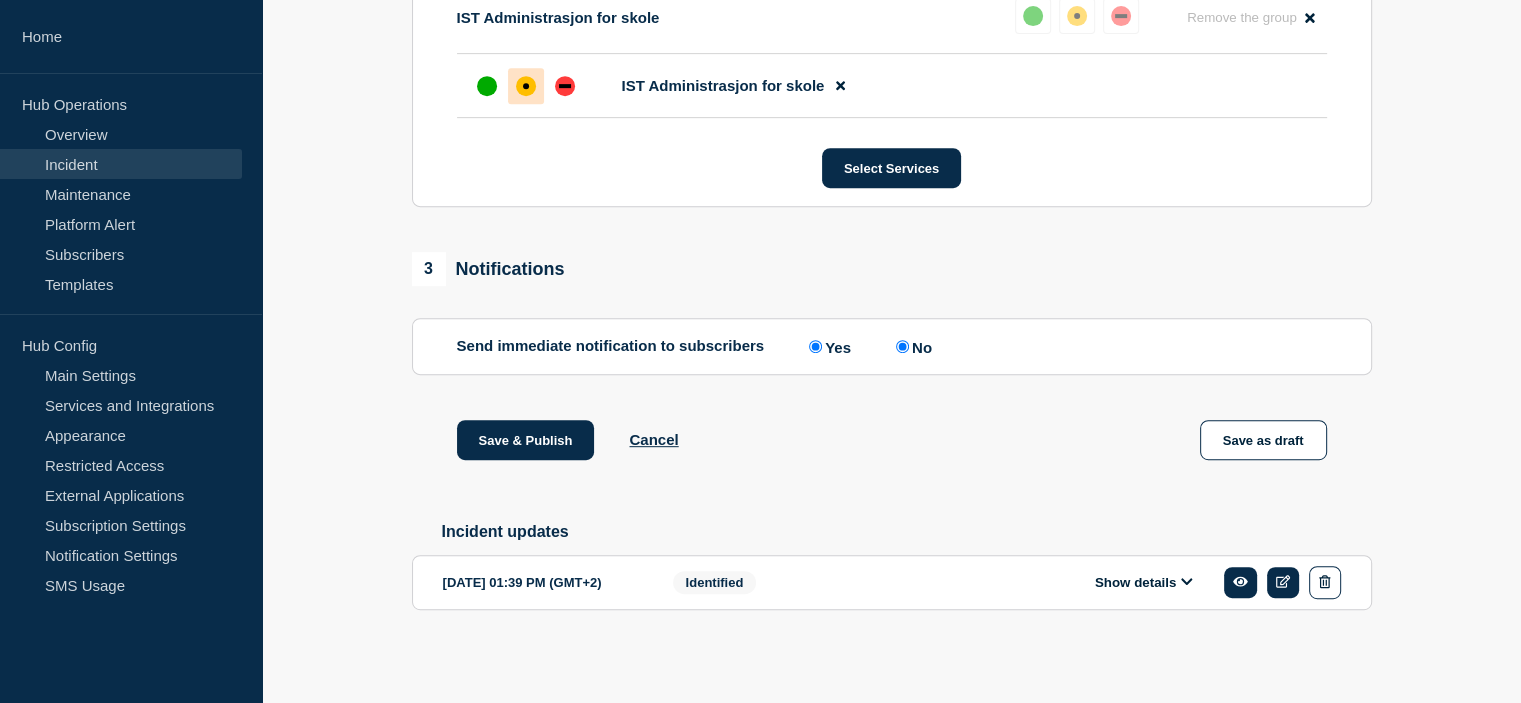 radio on "false" 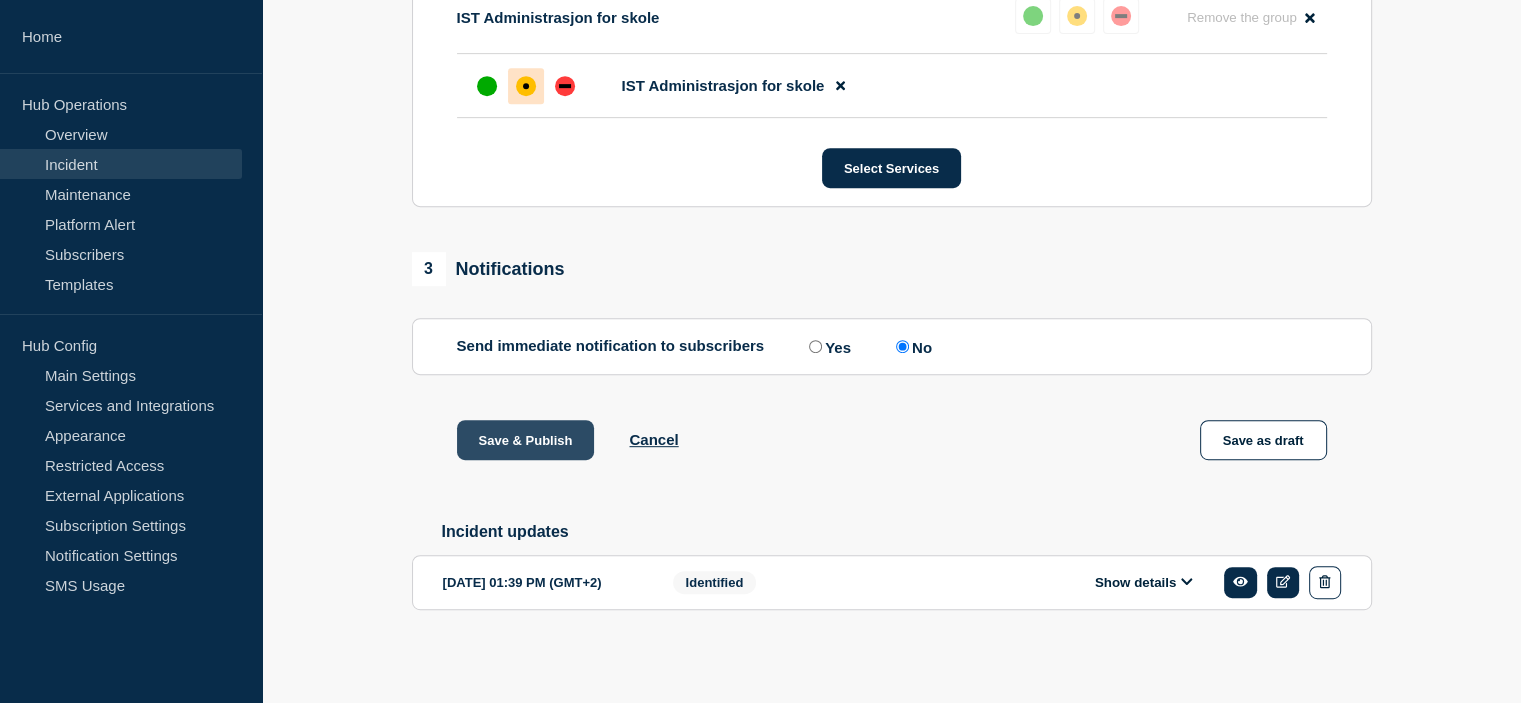click on "Save & Publish" at bounding box center (526, 440) 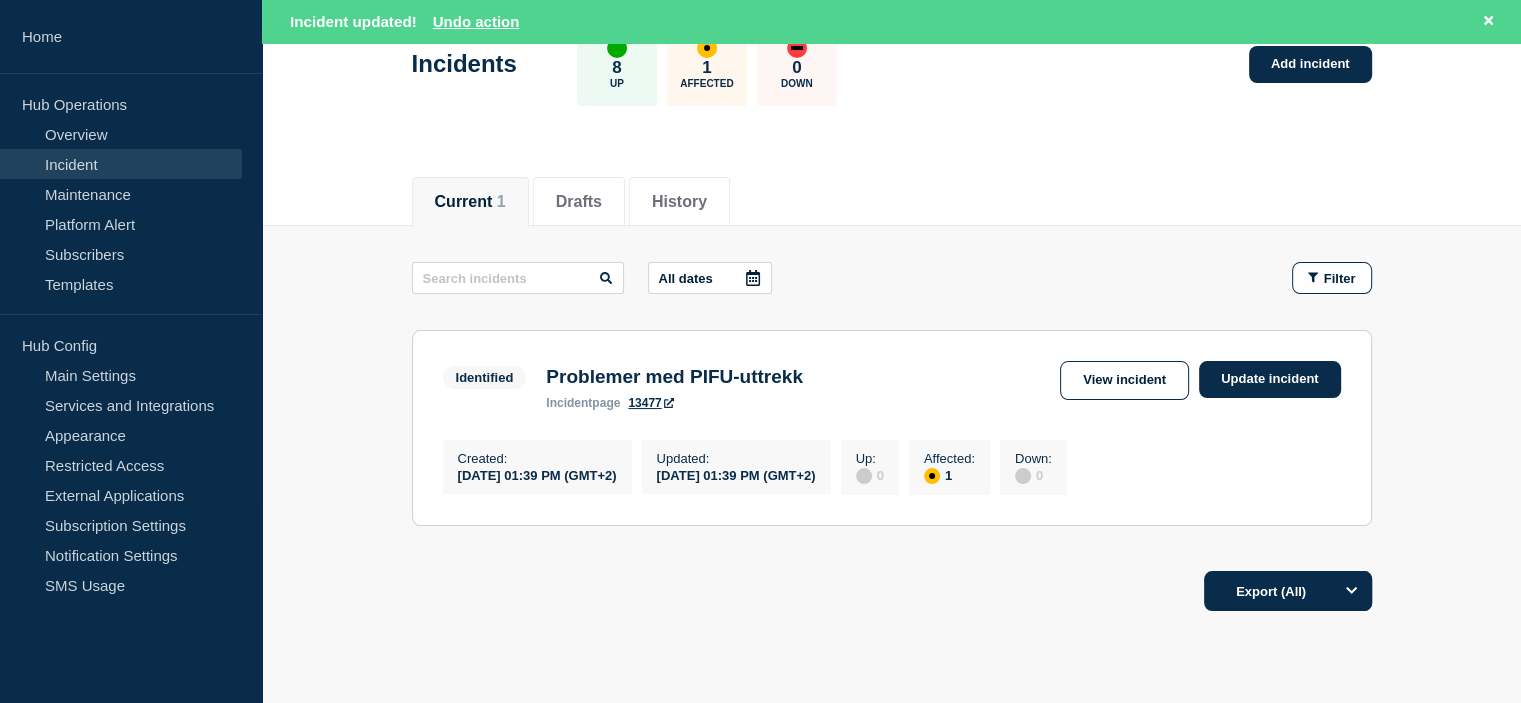 scroll, scrollTop: 133, scrollLeft: 0, axis: vertical 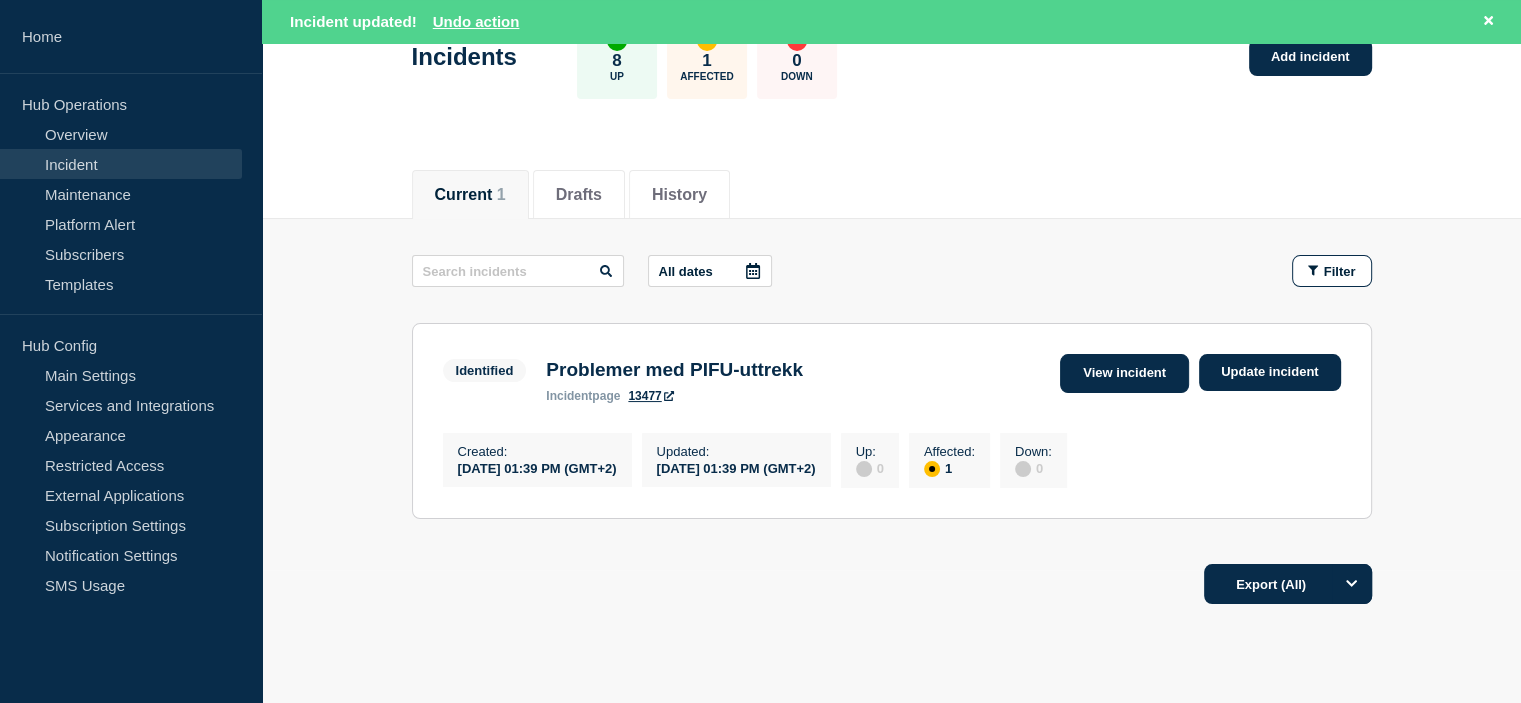 click on "View incident" at bounding box center [1124, 373] 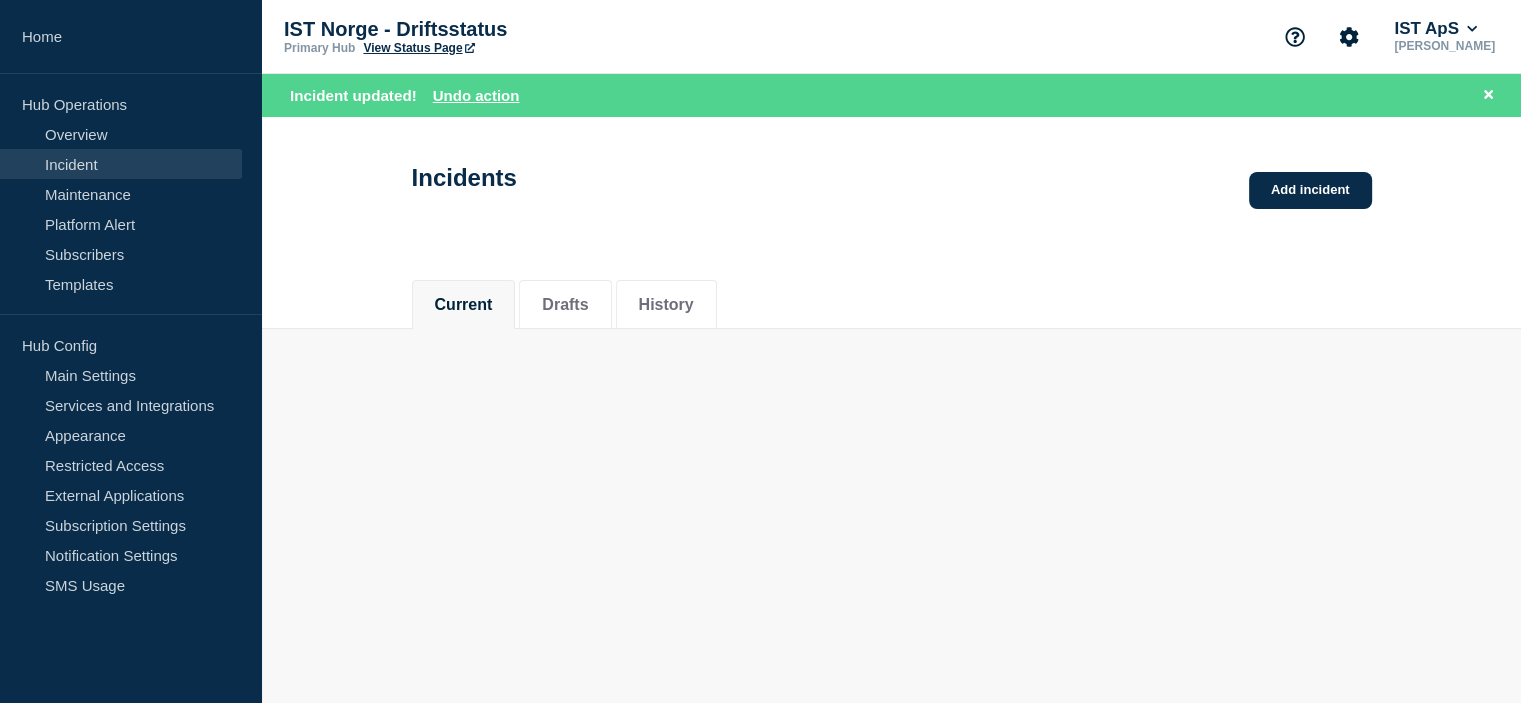 scroll, scrollTop: 0, scrollLeft: 0, axis: both 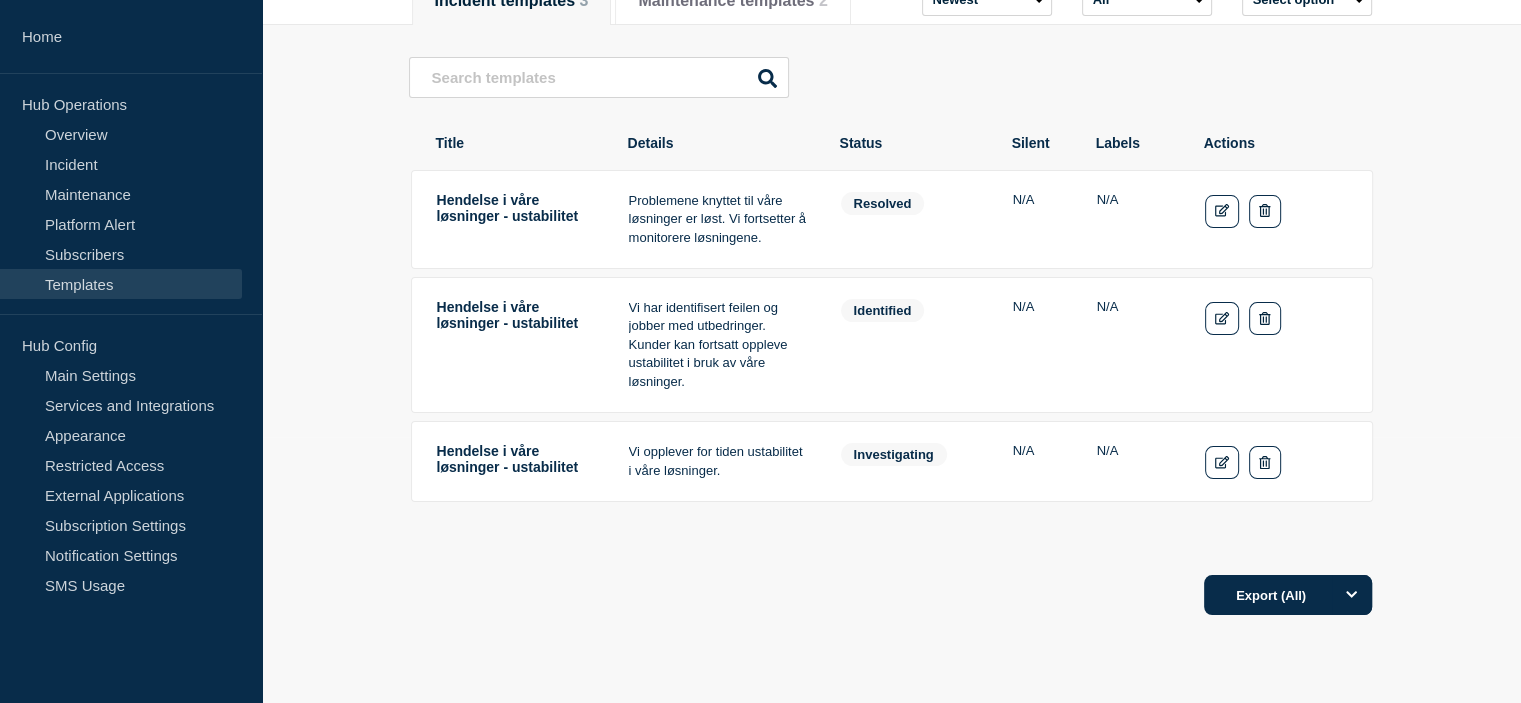 drag, startPoint x: 763, startPoint y: 248, endPoint x: 681, endPoint y: 229, distance: 84.17244 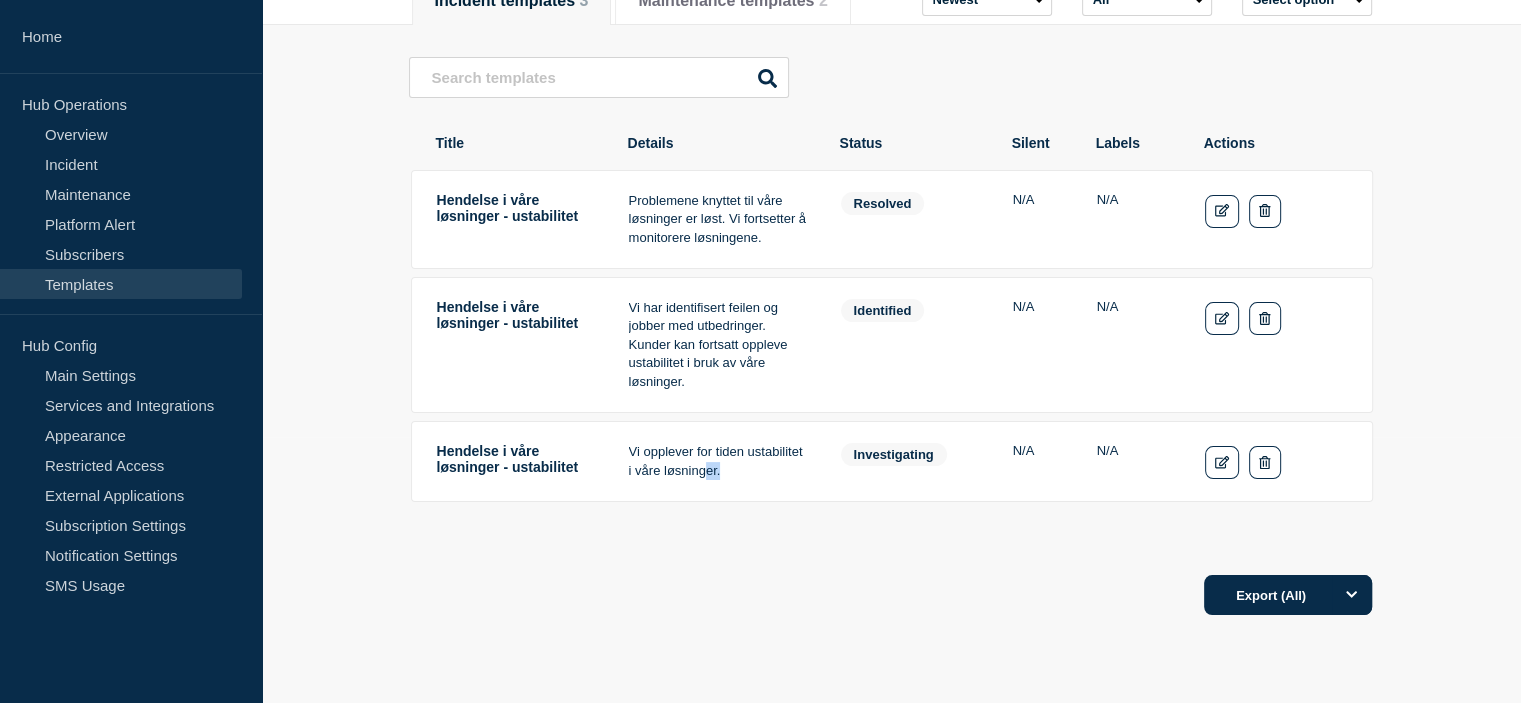 drag, startPoint x: 734, startPoint y: 476, endPoint x: 704, endPoint y: 475, distance: 30.016663 